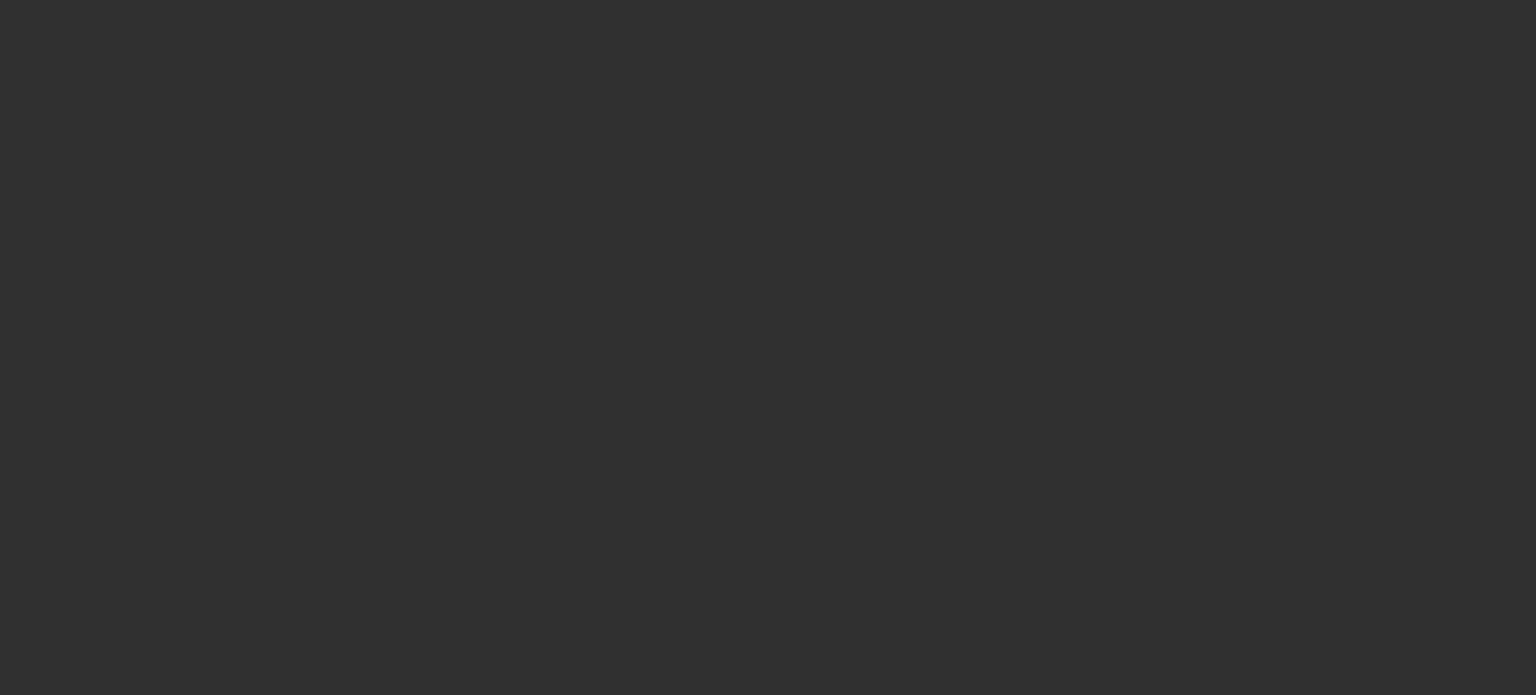 scroll, scrollTop: 0, scrollLeft: 0, axis: both 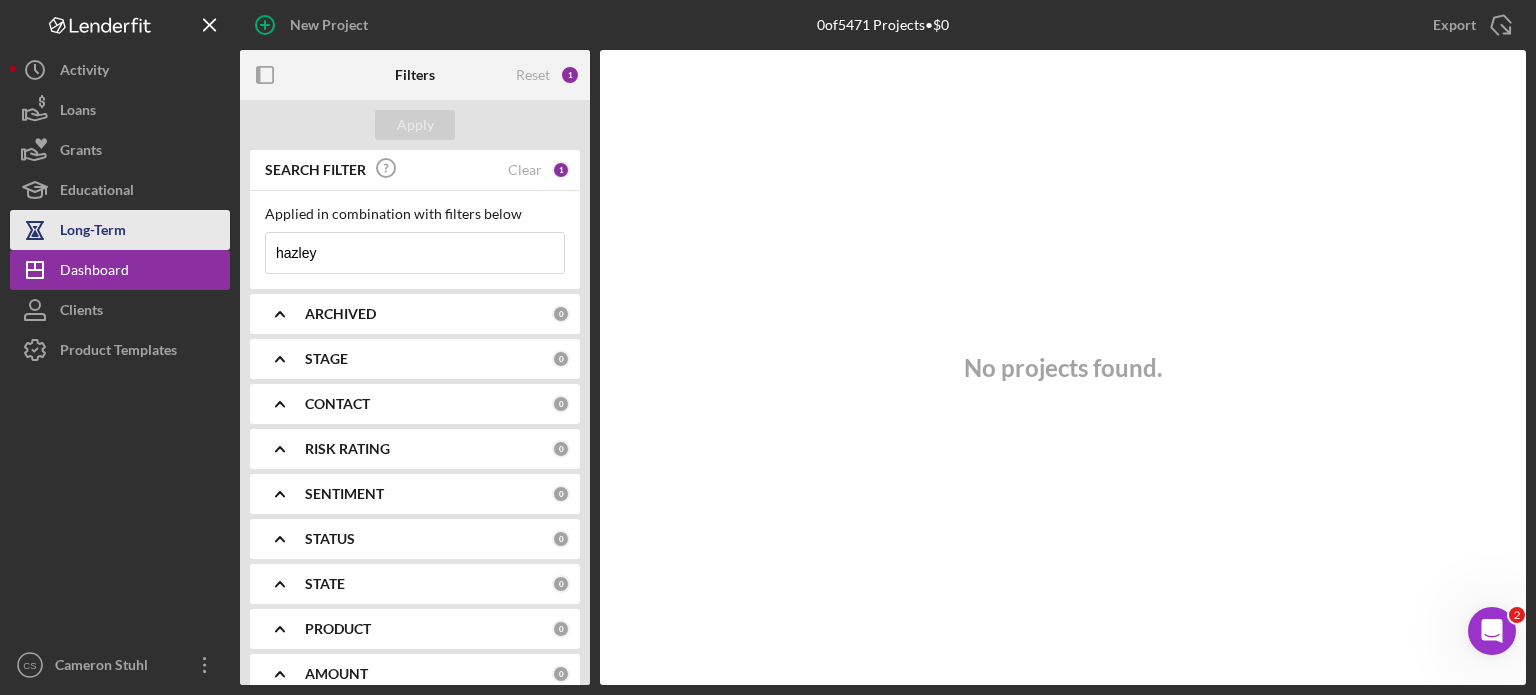 drag, startPoint x: 358, startPoint y: 255, endPoint x: 216, endPoint y: 237, distance: 143.13629 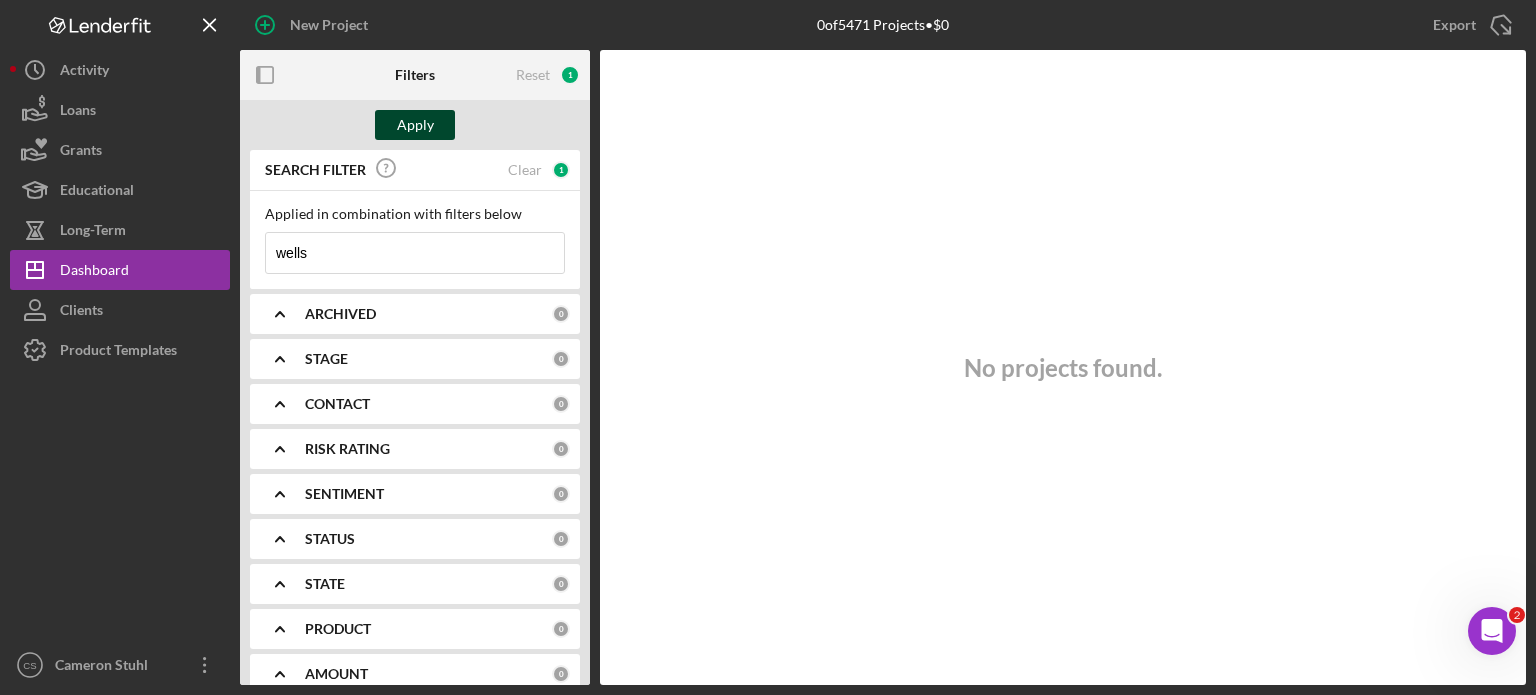 type on "wells" 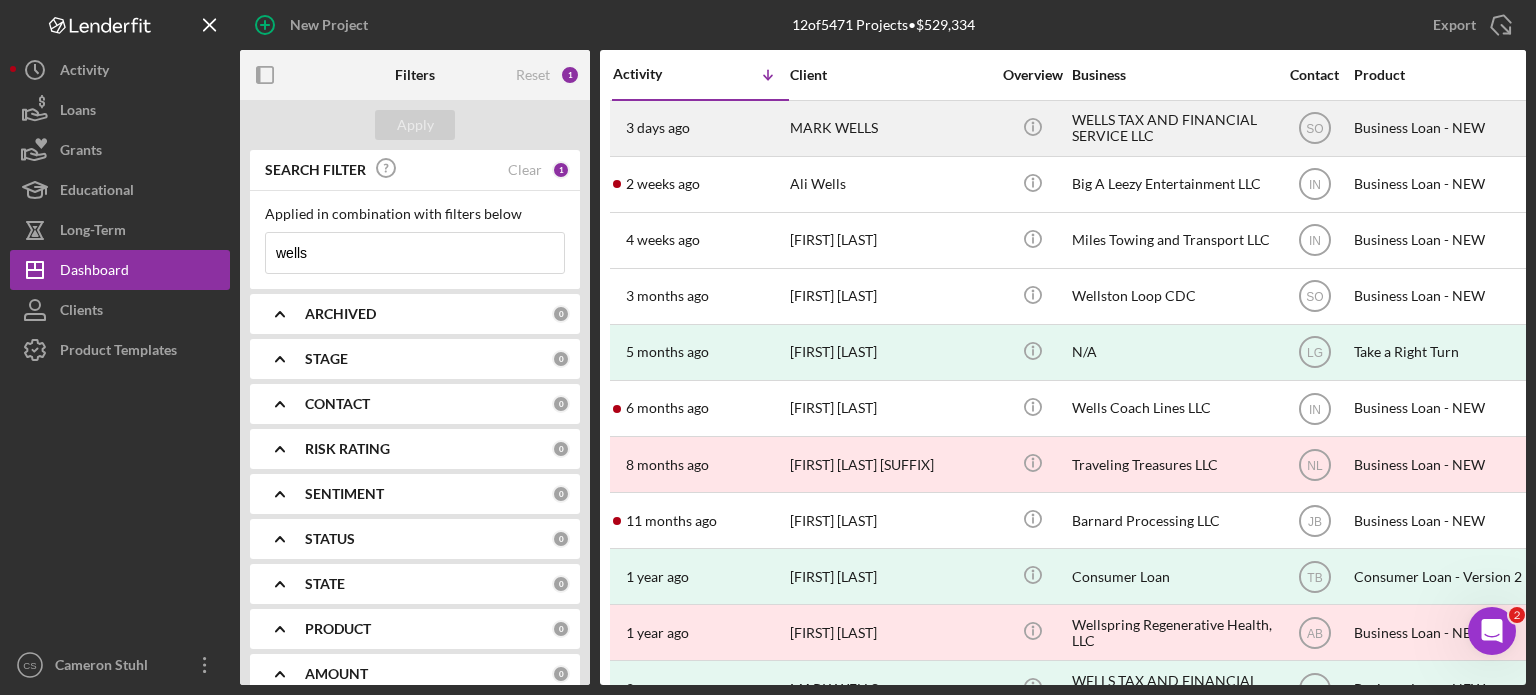 click on "3 days ago" at bounding box center [658, 128] 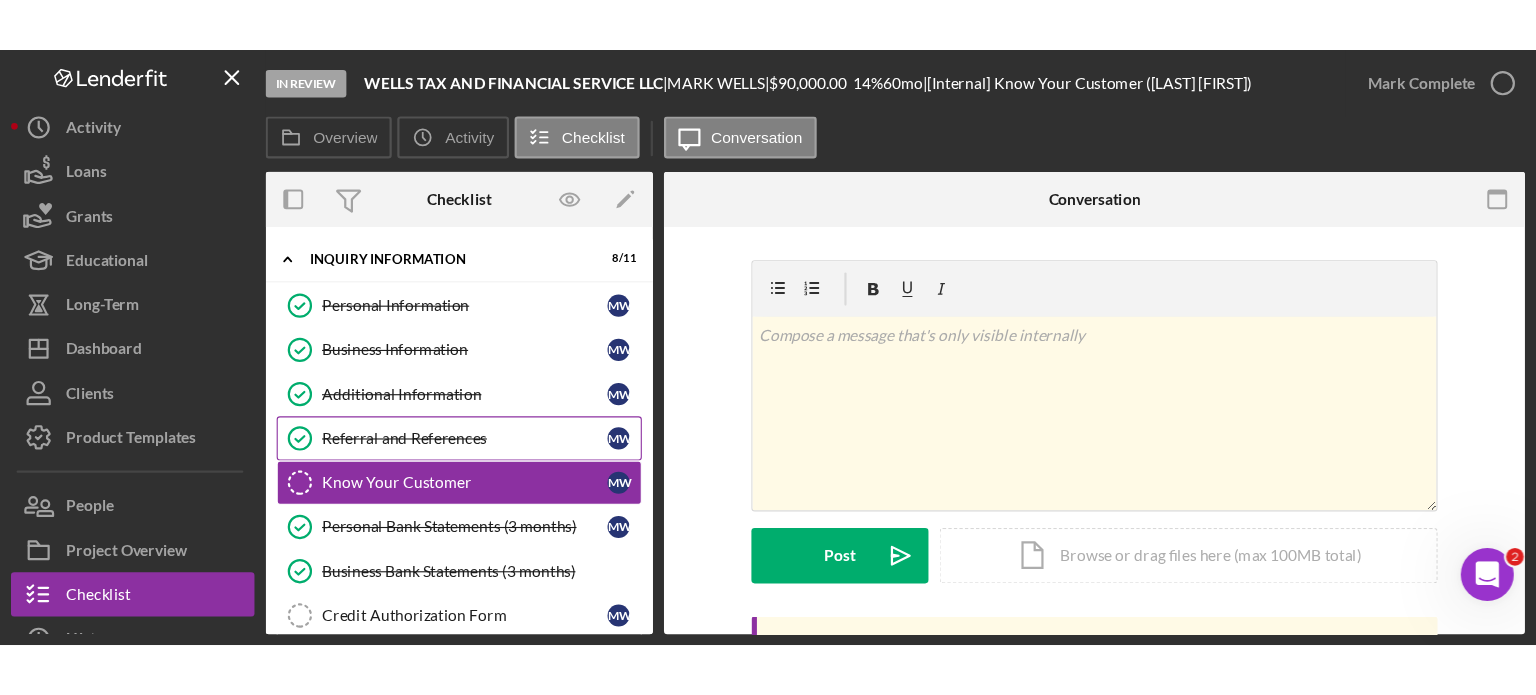 scroll, scrollTop: 363, scrollLeft: 0, axis: vertical 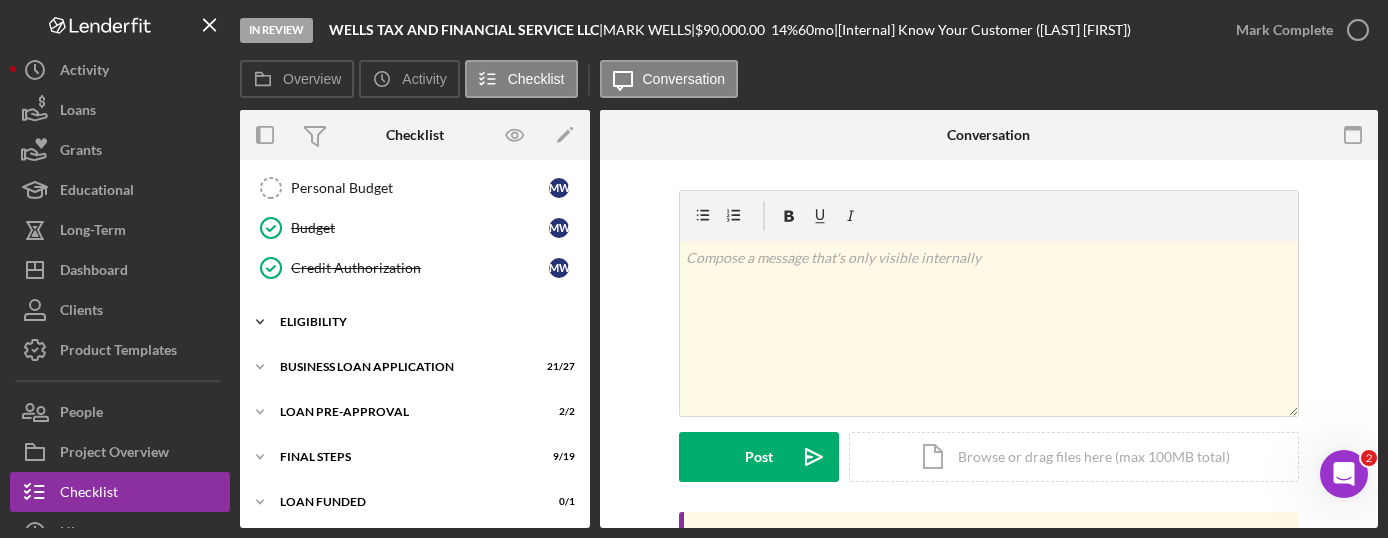 click on "Icon/Expander" 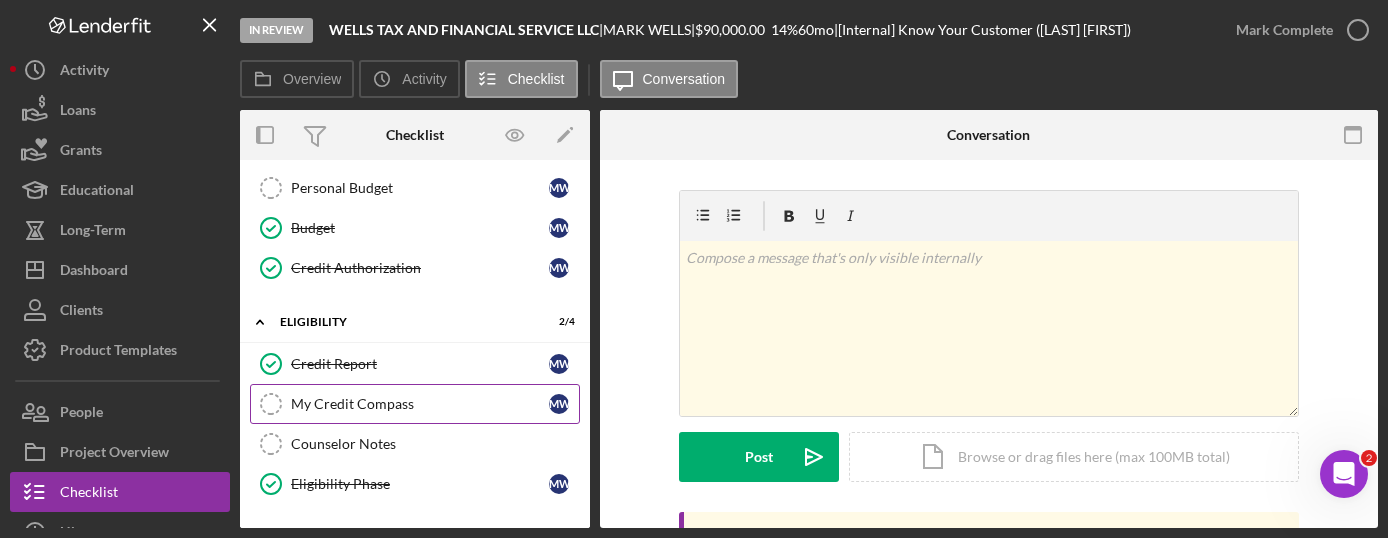 click on "My Credit Compass" at bounding box center [420, 404] 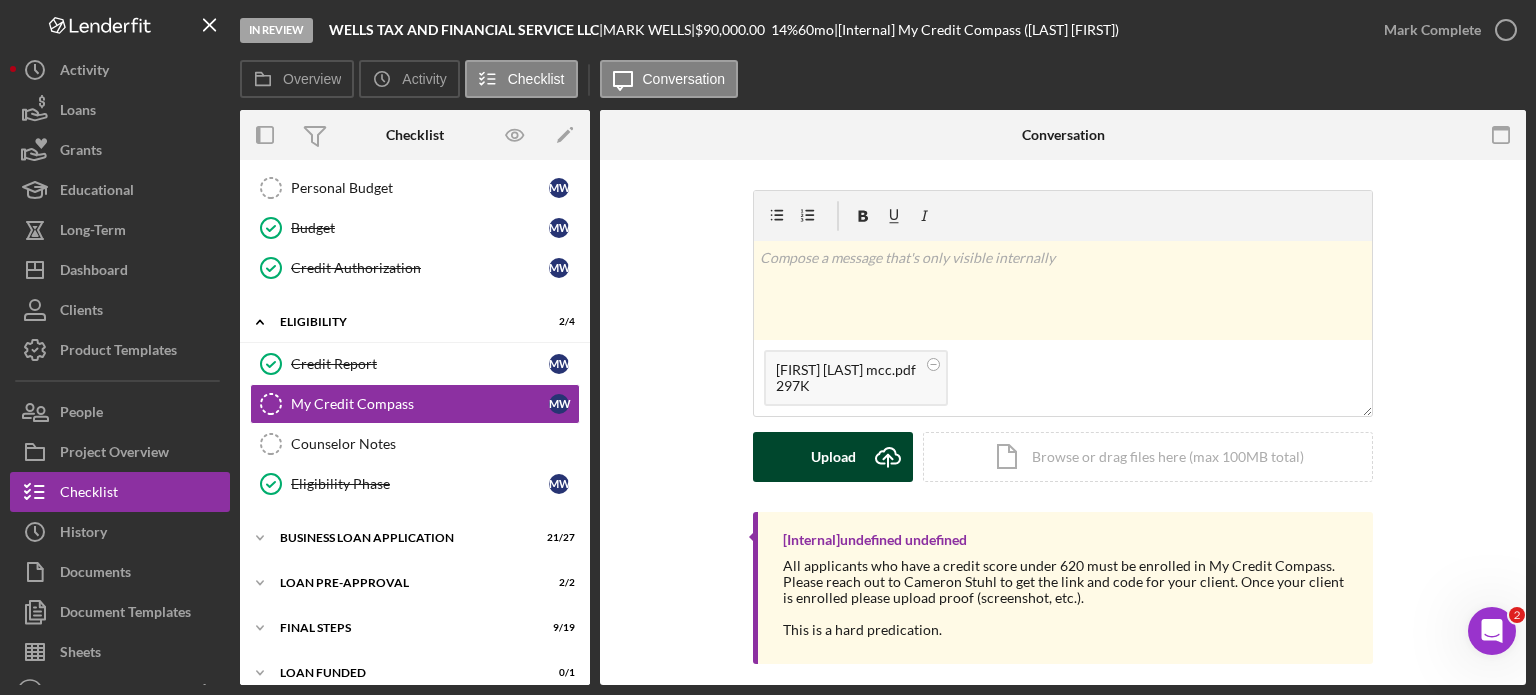 click on "Icon/Upload" 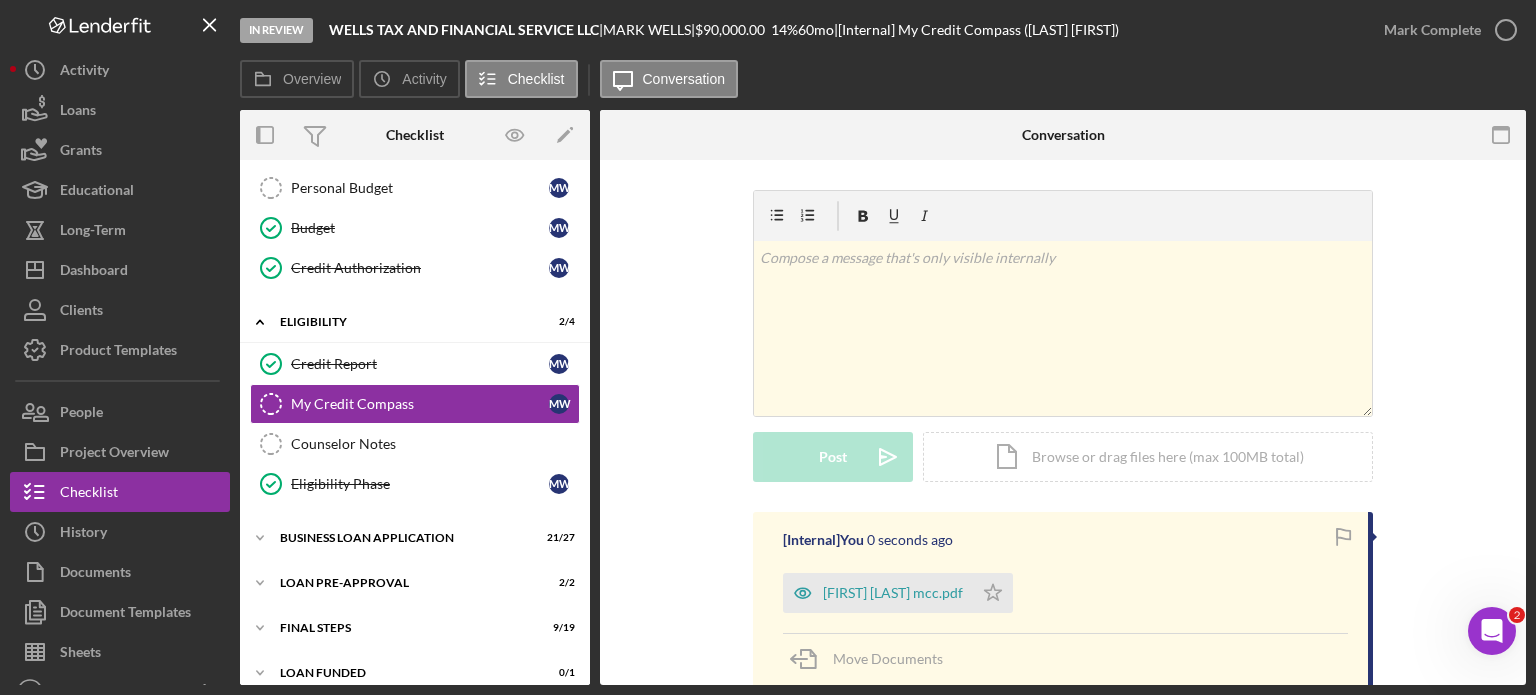 scroll, scrollTop: 100, scrollLeft: 0, axis: vertical 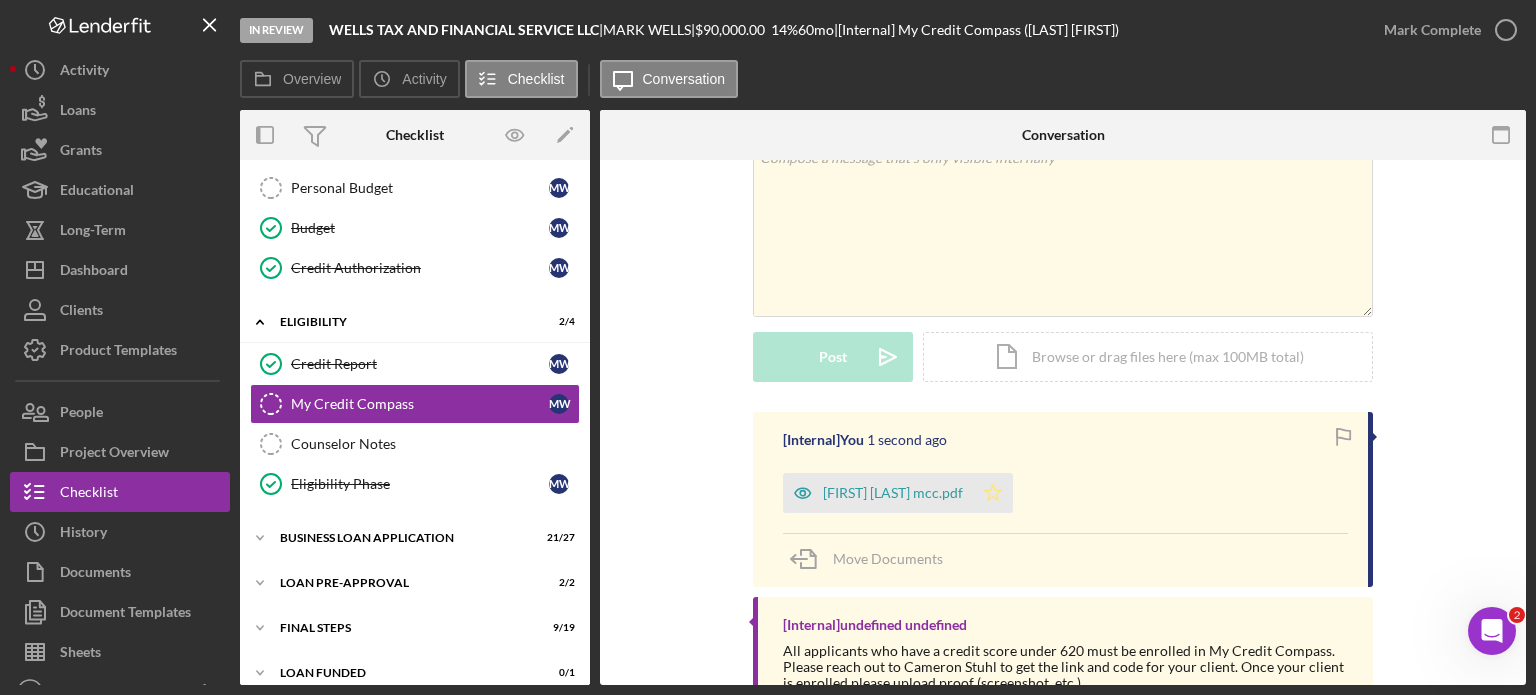 click on "Icon/Star" 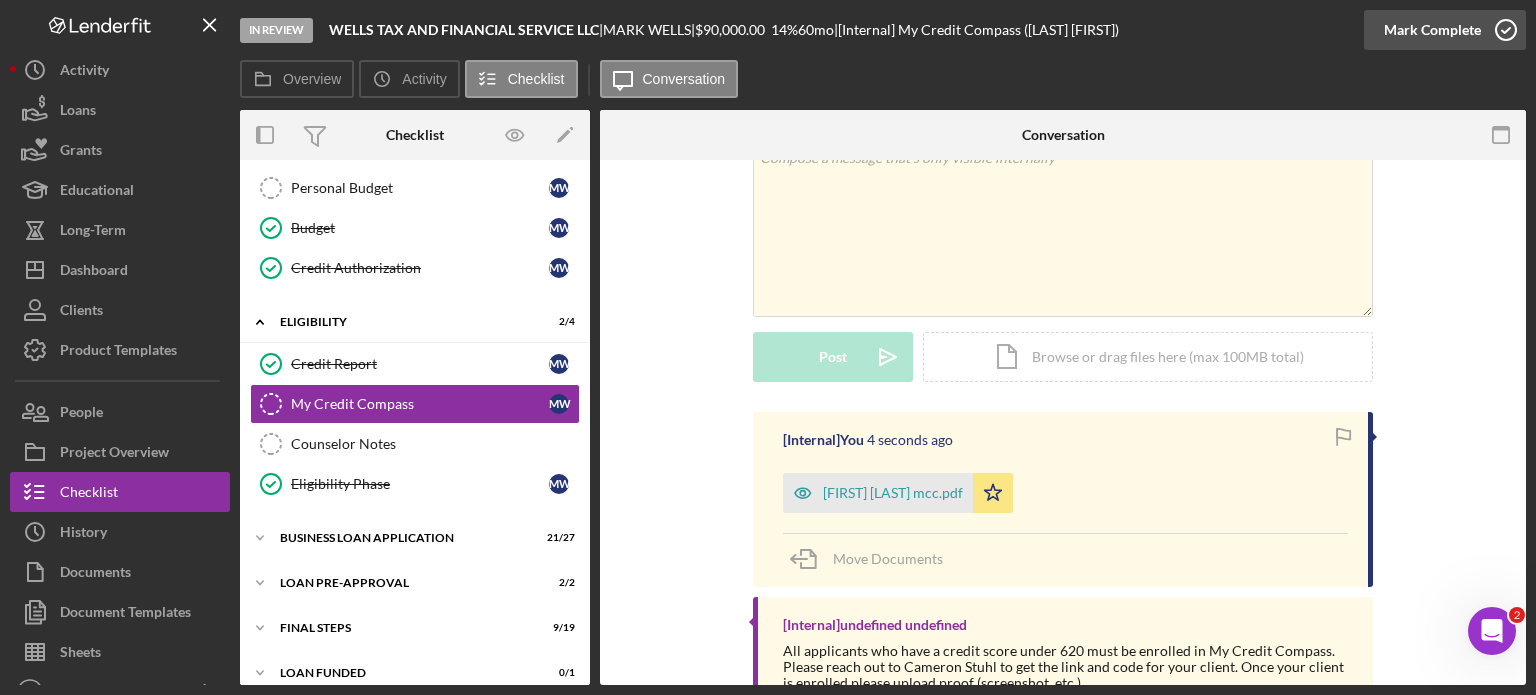 click 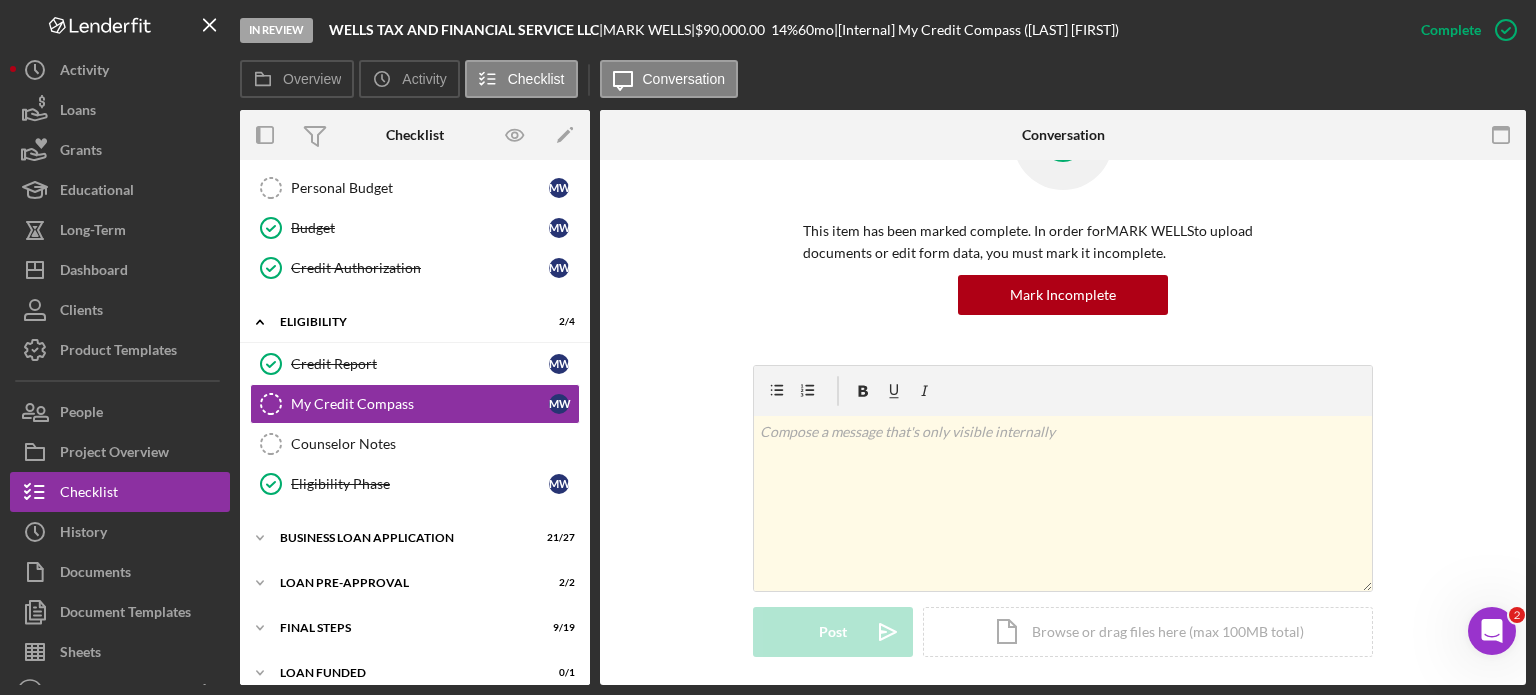 scroll, scrollTop: 375, scrollLeft: 0, axis: vertical 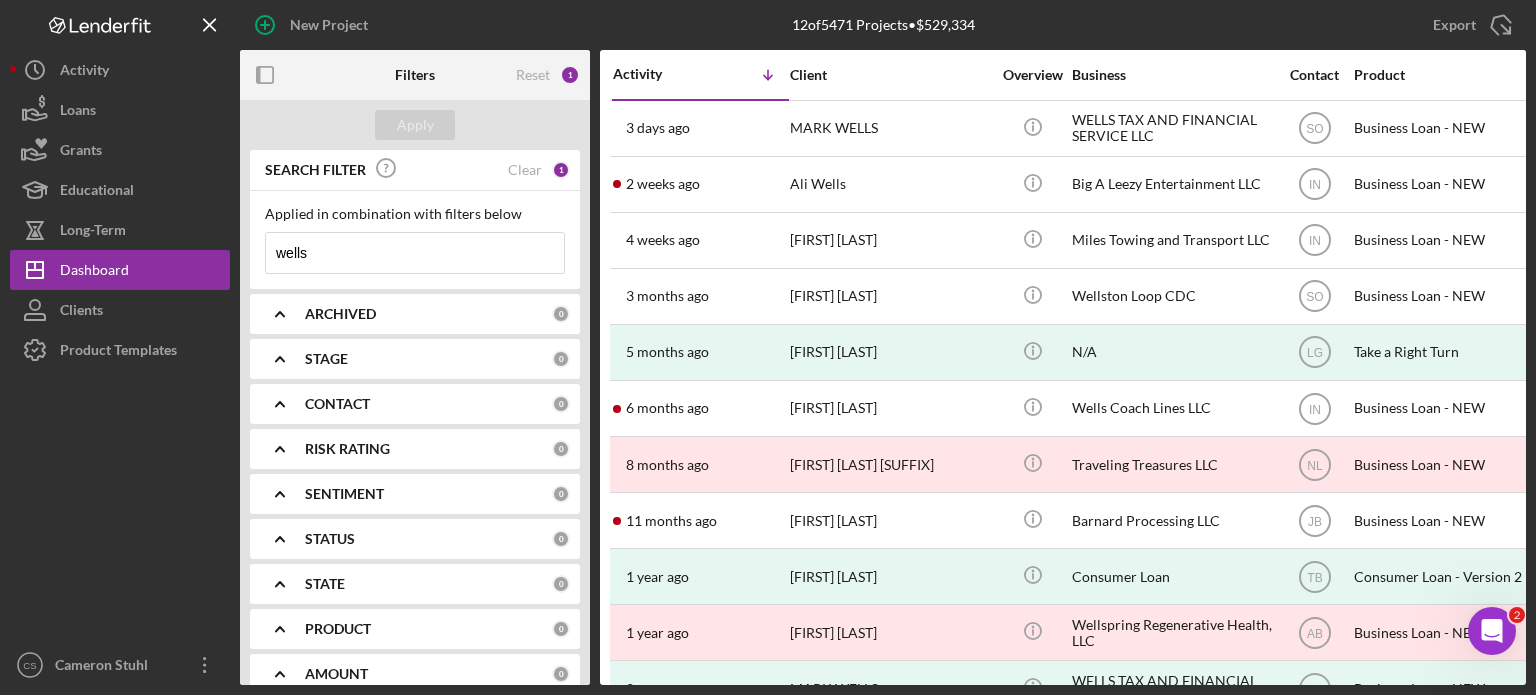 click on "wells" at bounding box center (415, 253) 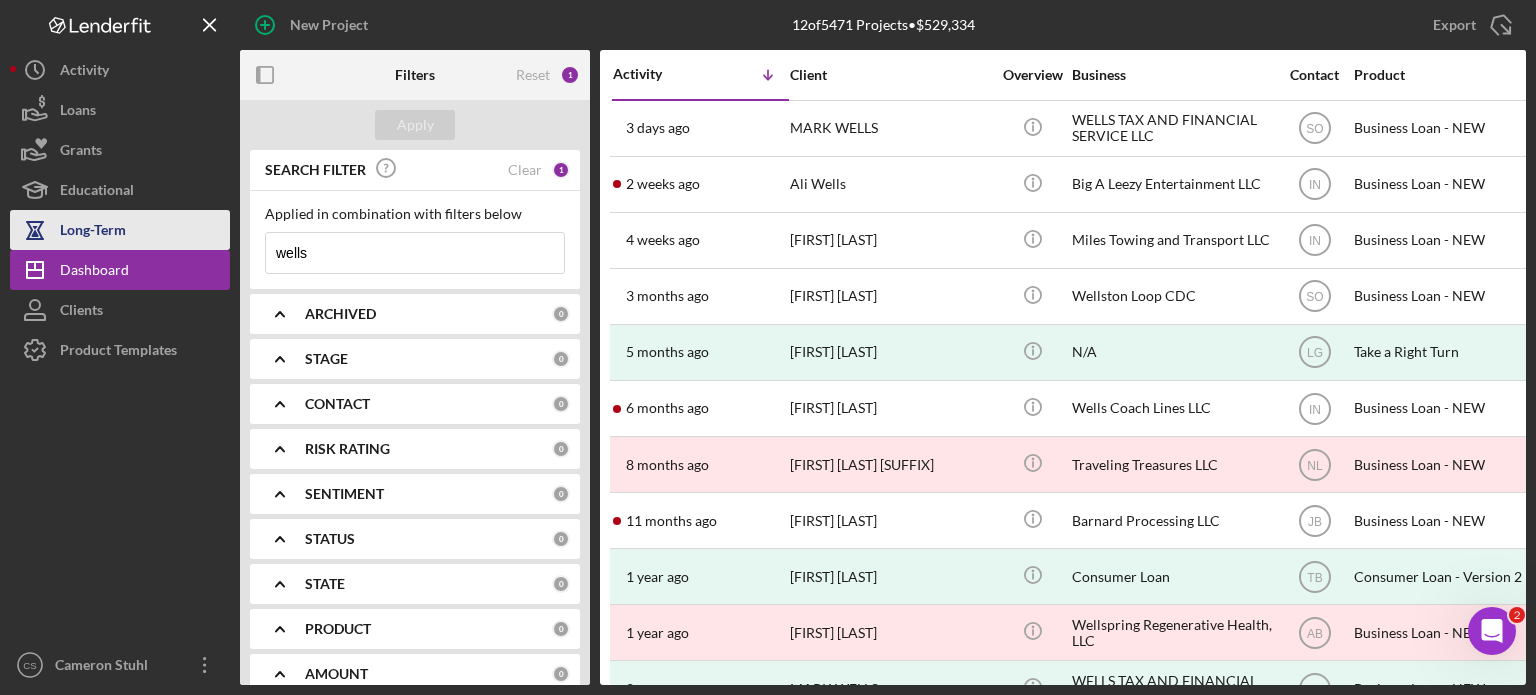 drag, startPoint x: 359, startPoint y: 250, endPoint x: 189, endPoint y: 235, distance: 170.66048 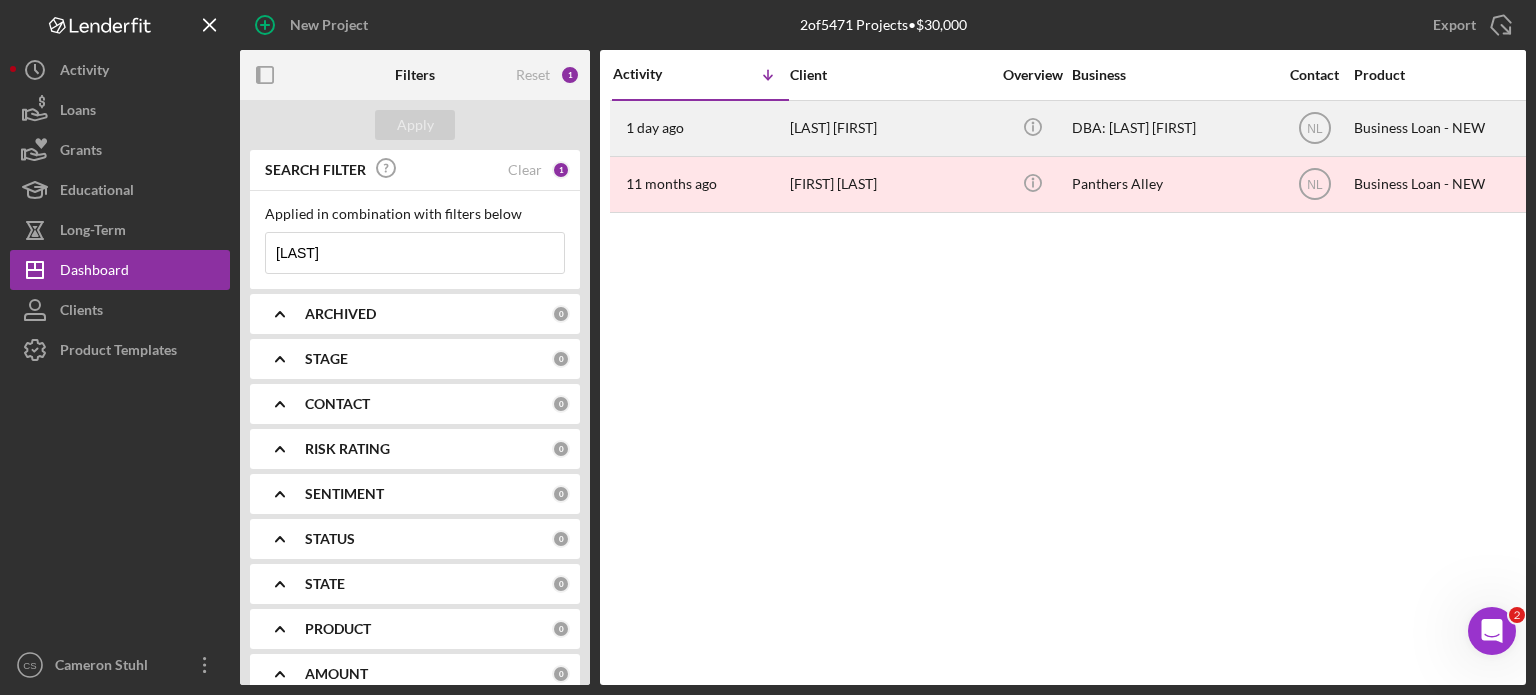 type on "[LAST]" 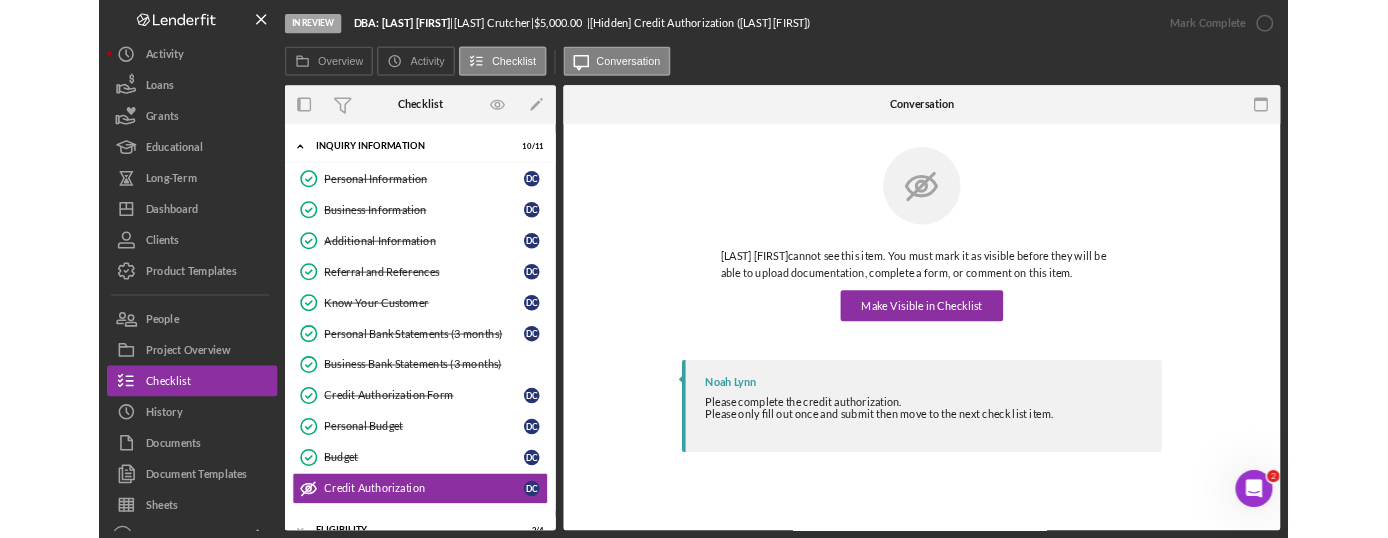 scroll, scrollTop: 203, scrollLeft: 0, axis: vertical 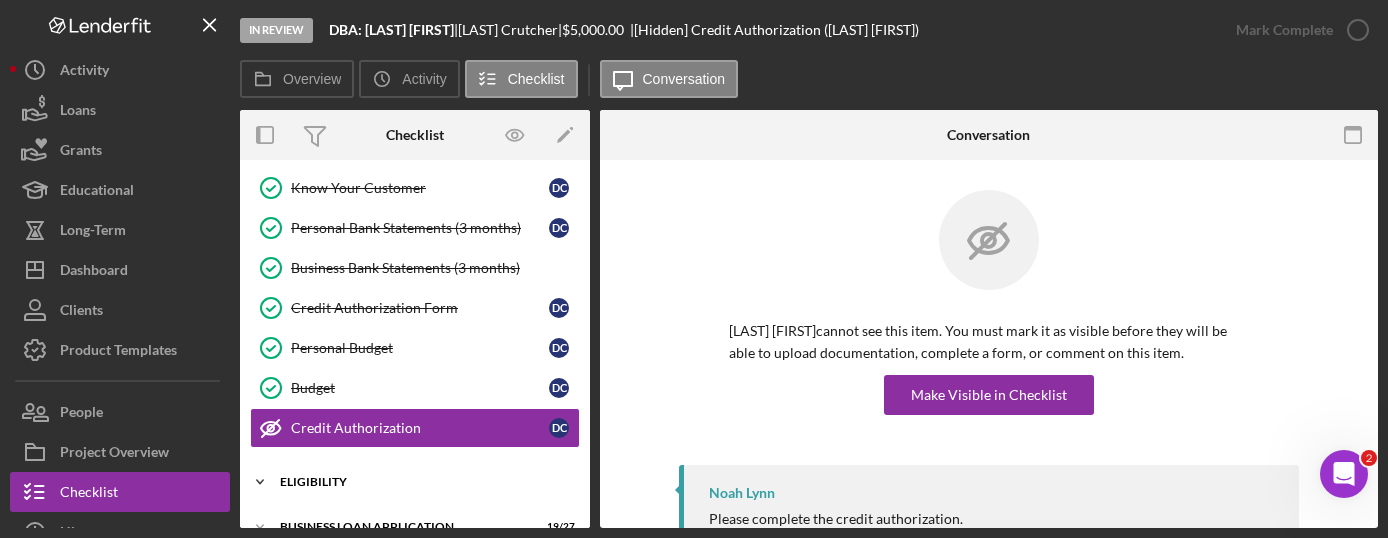 click on "Icon/Expander" 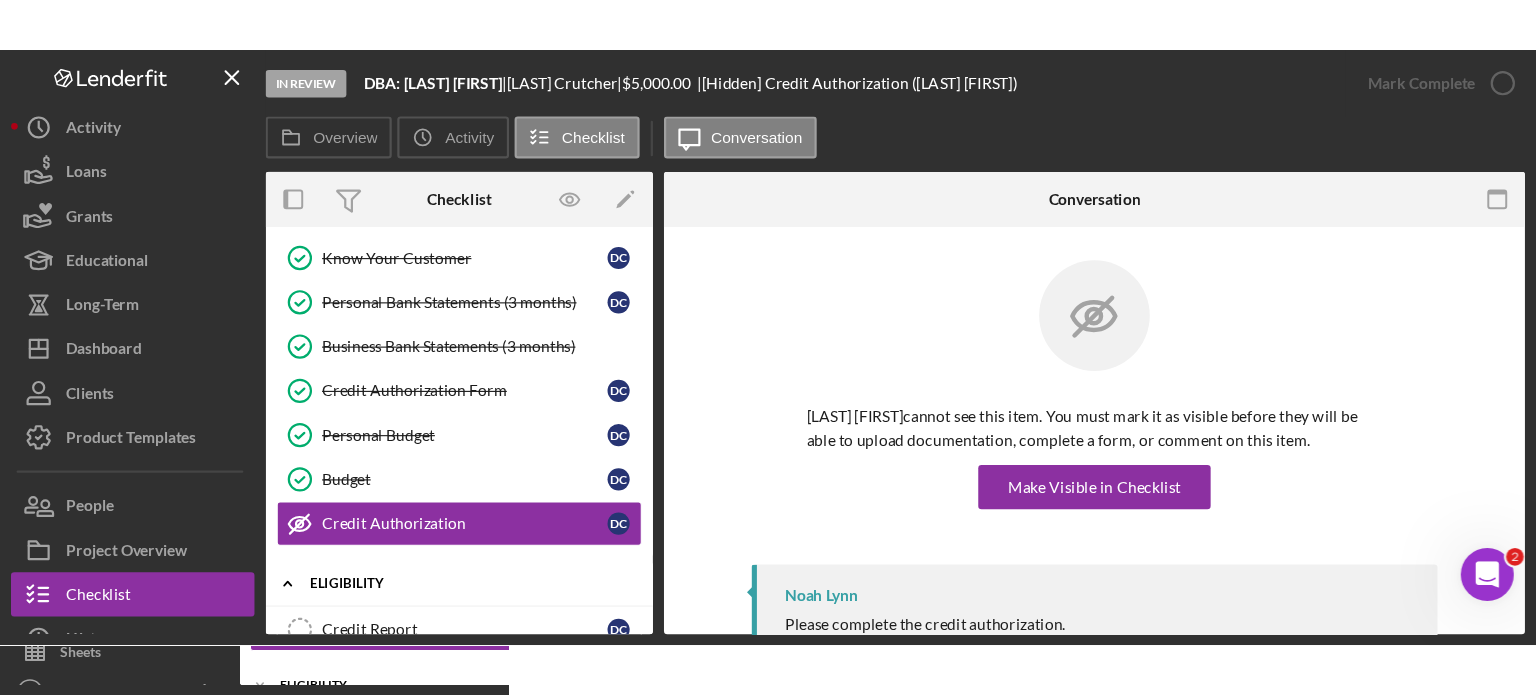 scroll, scrollTop: 303, scrollLeft: 0, axis: vertical 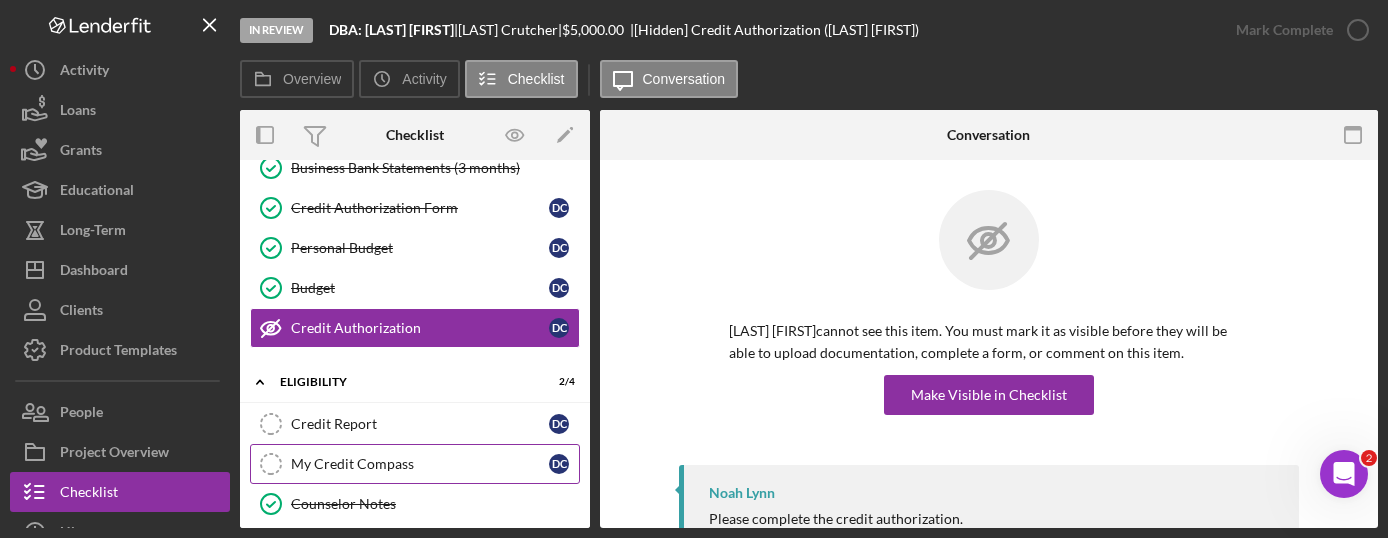 click on "My Credit Compass" at bounding box center [420, 464] 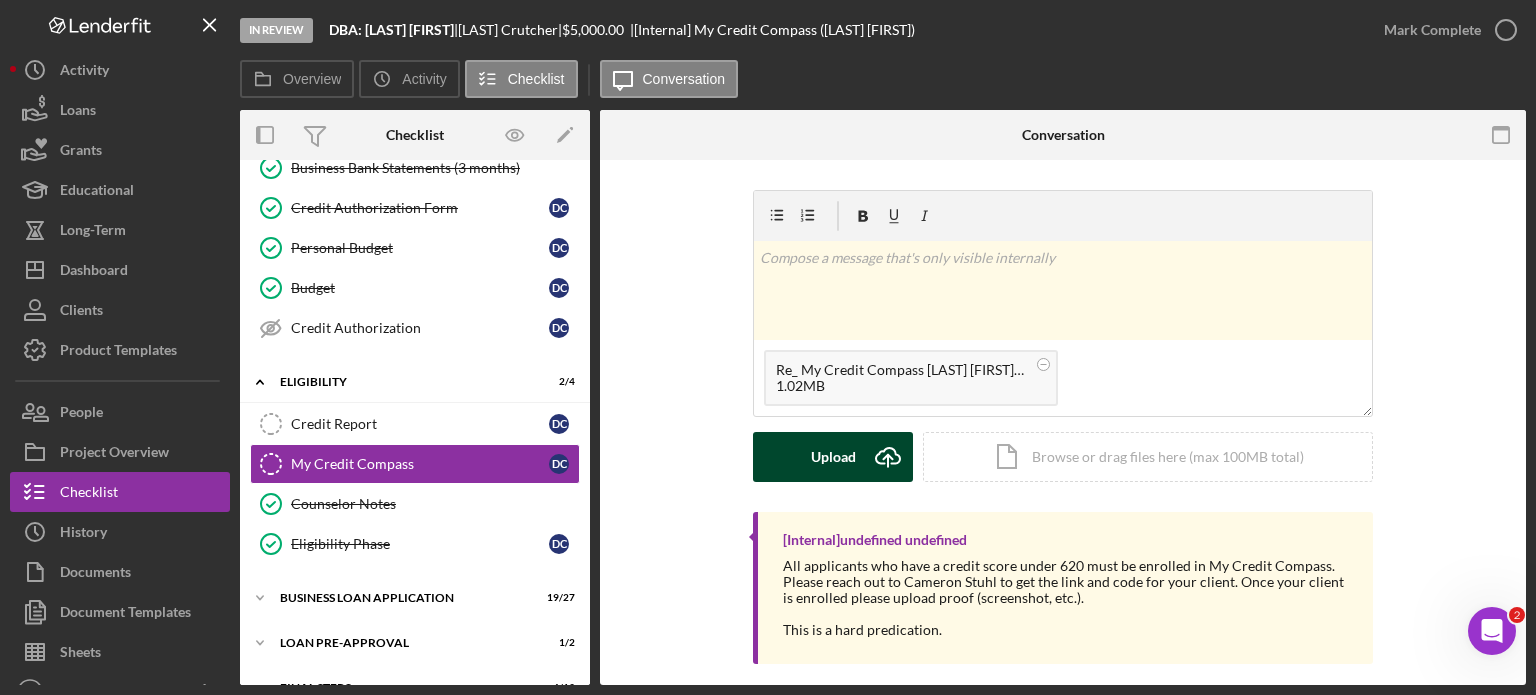 click on "Icon/Upload" 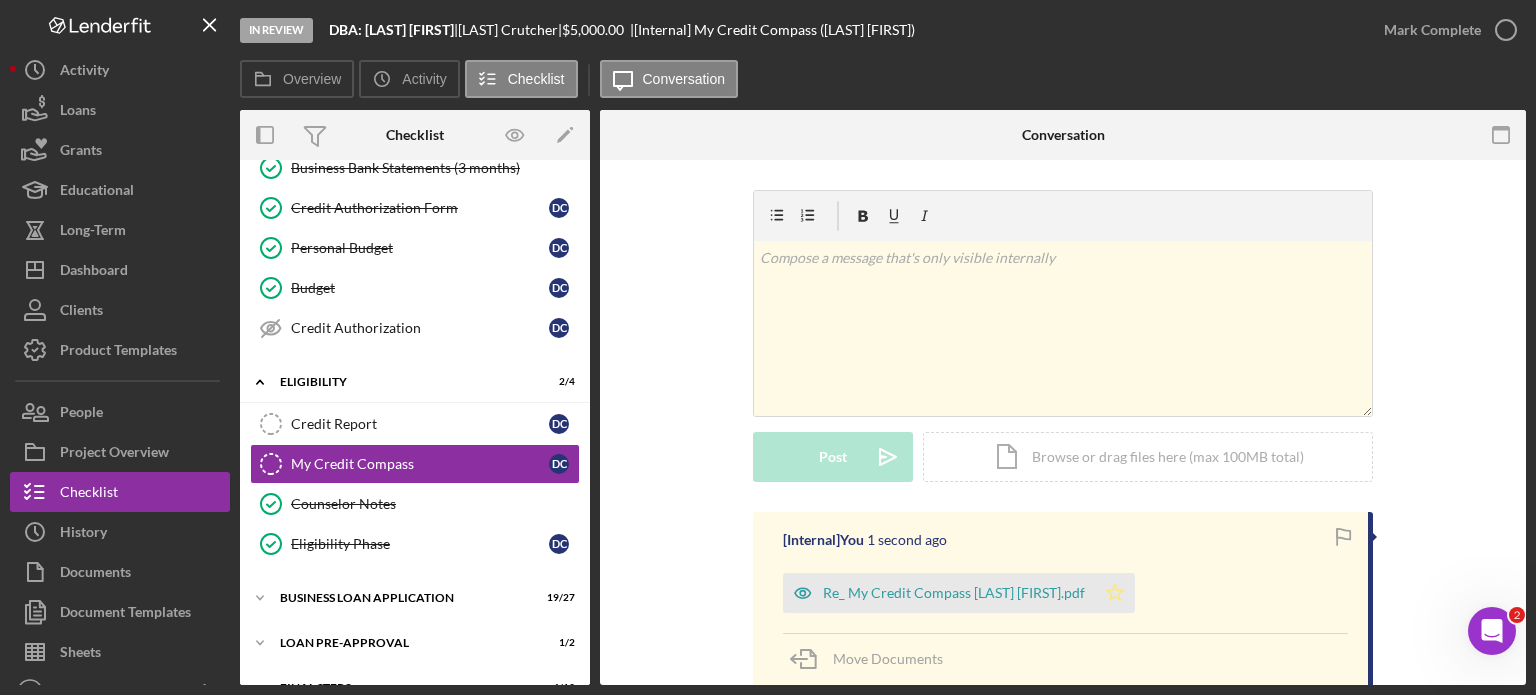 click 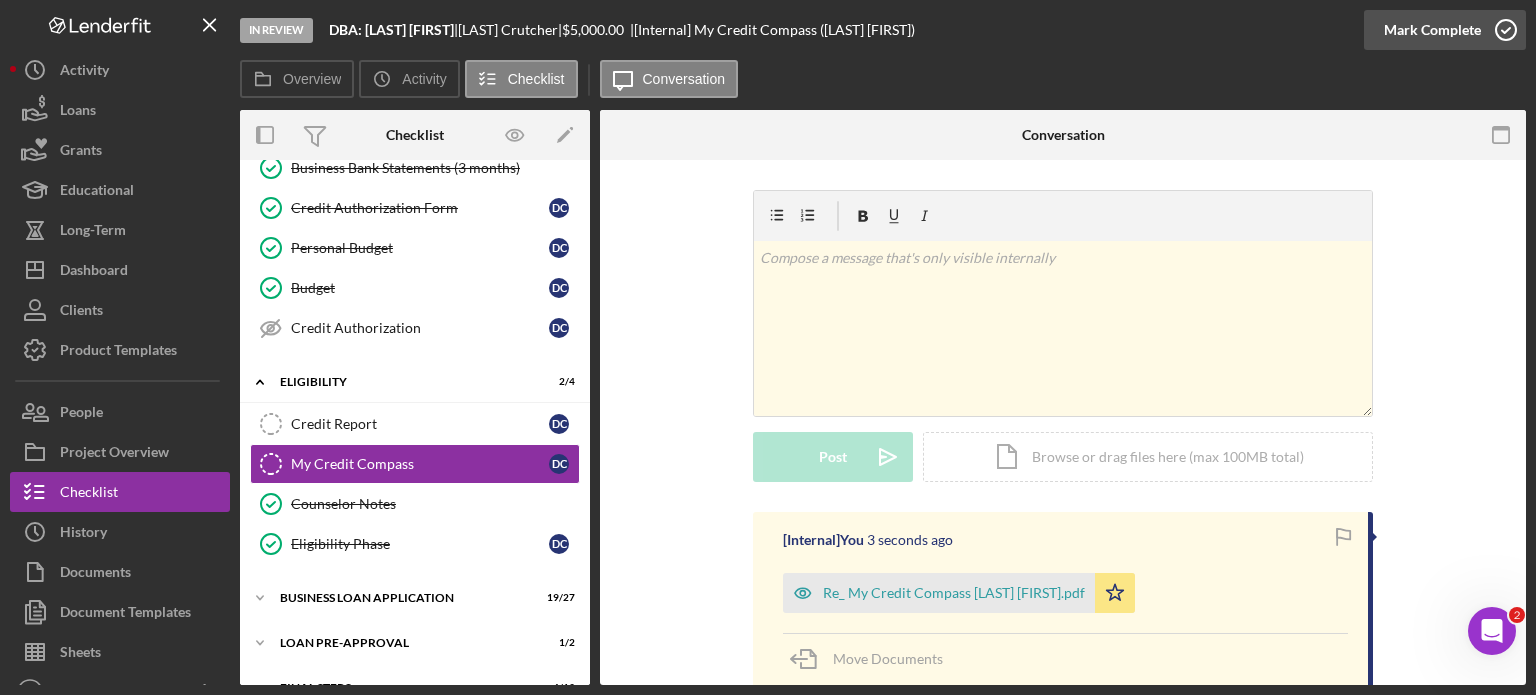 click 